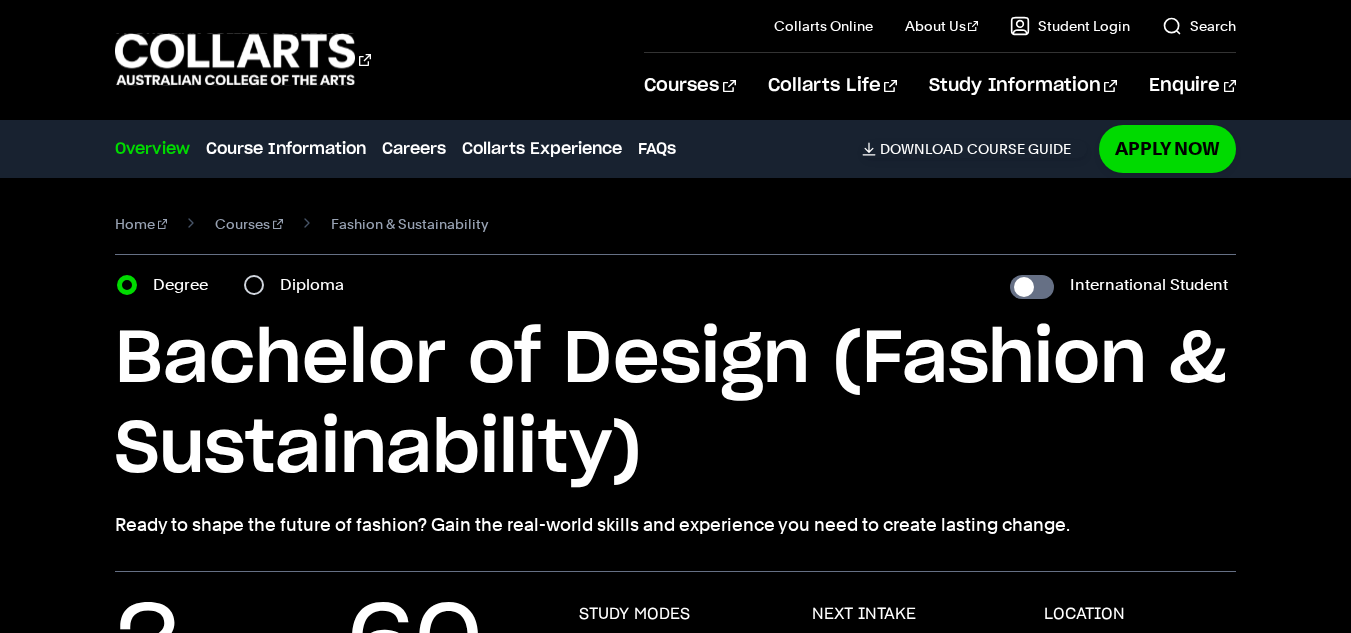 scroll, scrollTop: 0, scrollLeft: 0, axis: both 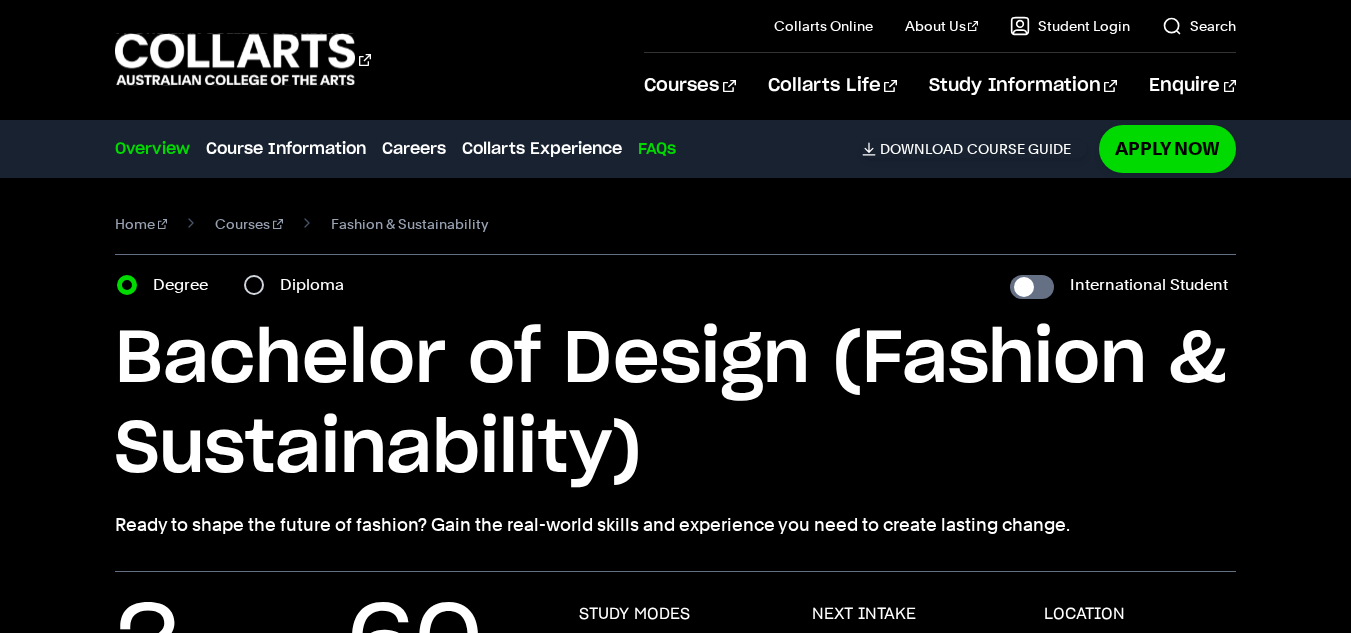 click on "FAQs" at bounding box center [657, 149] 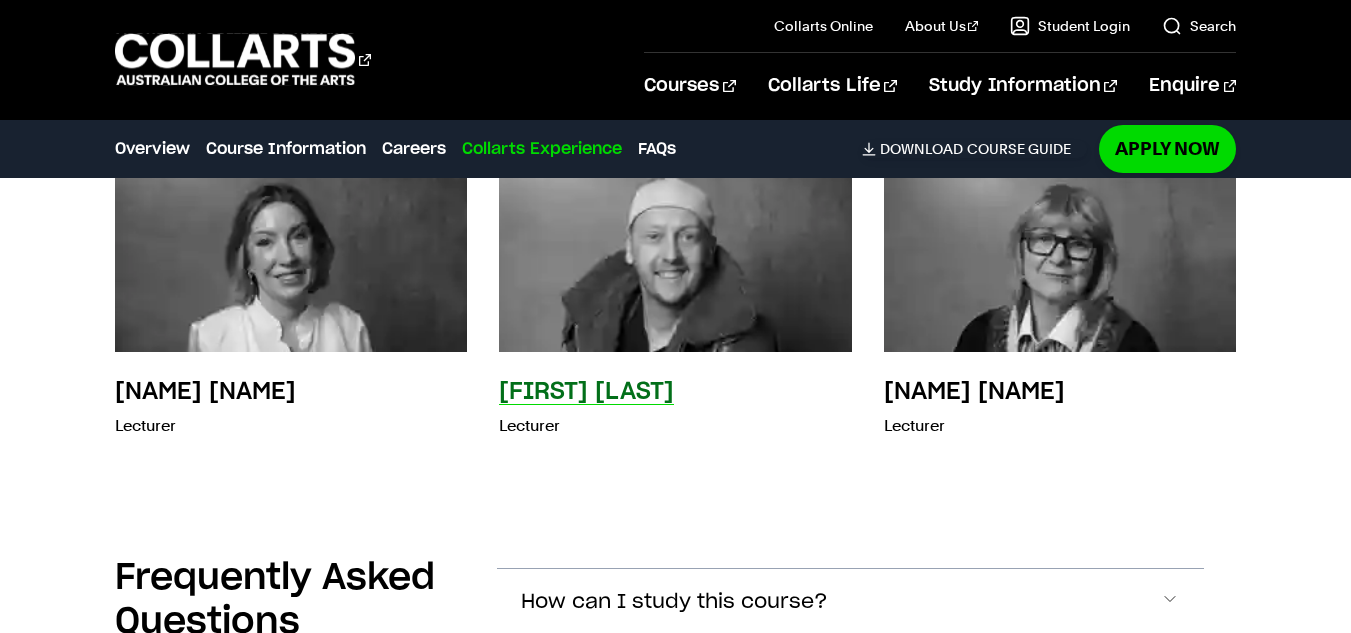 scroll, scrollTop: 6028, scrollLeft: 0, axis: vertical 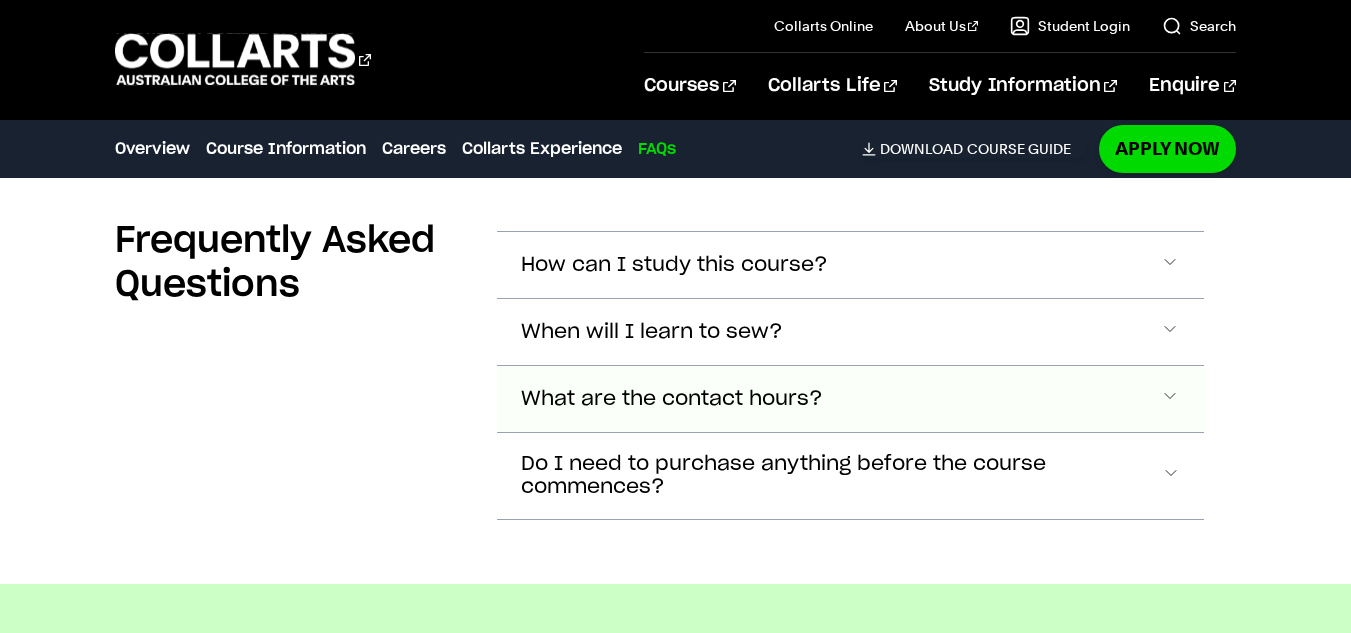 click on "What are the contact hours?" at bounding box center [674, 265] 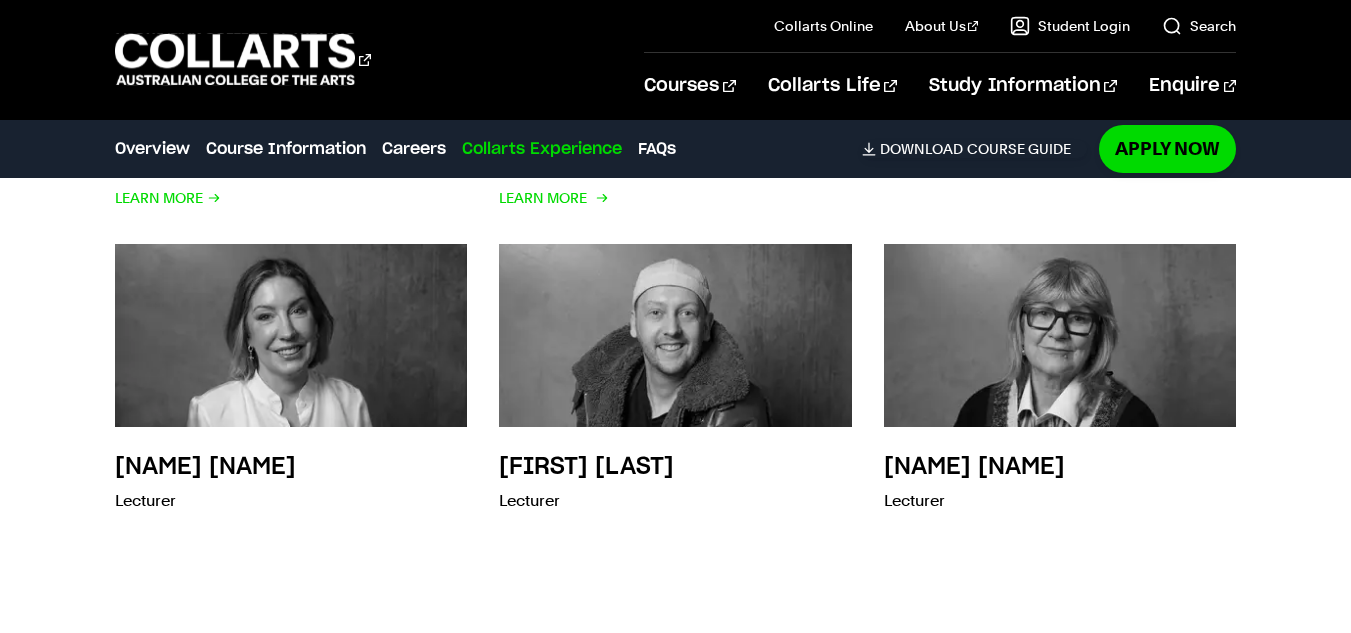 scroll, scrollTop: 5412, scrollLeft: 0, axis: vertical 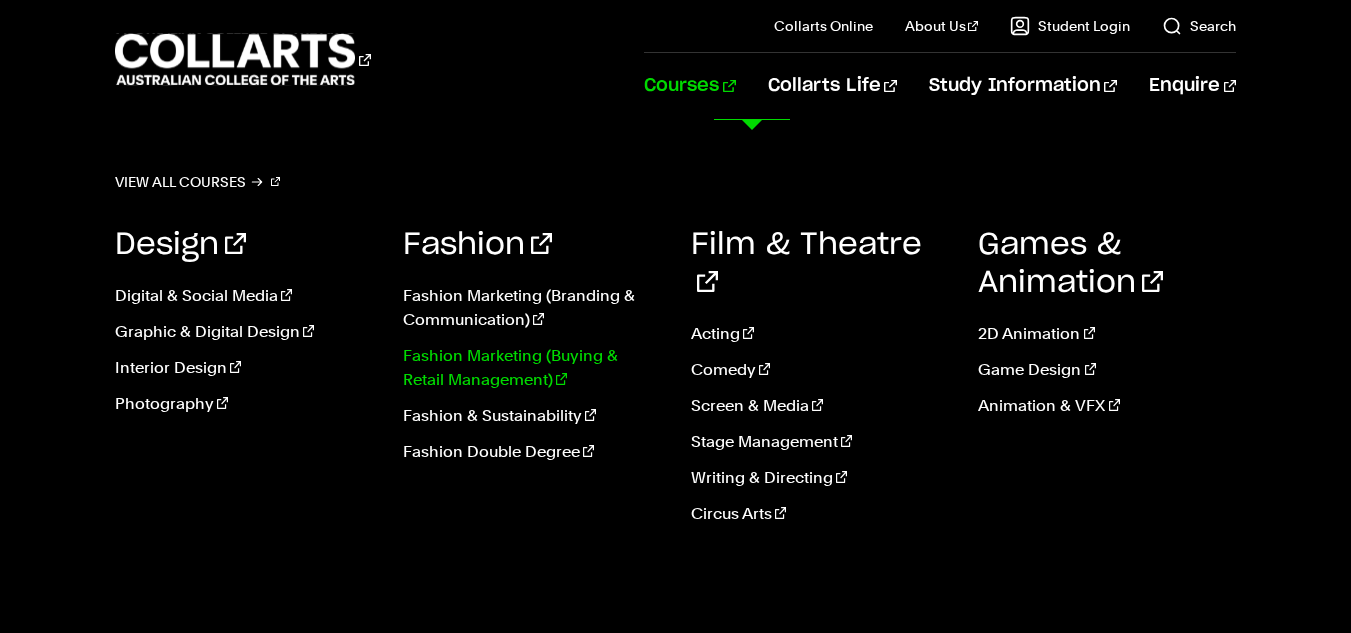 click on "Fashion Marketing (Buying & Retail Management)" at bounding box center [532, 368] 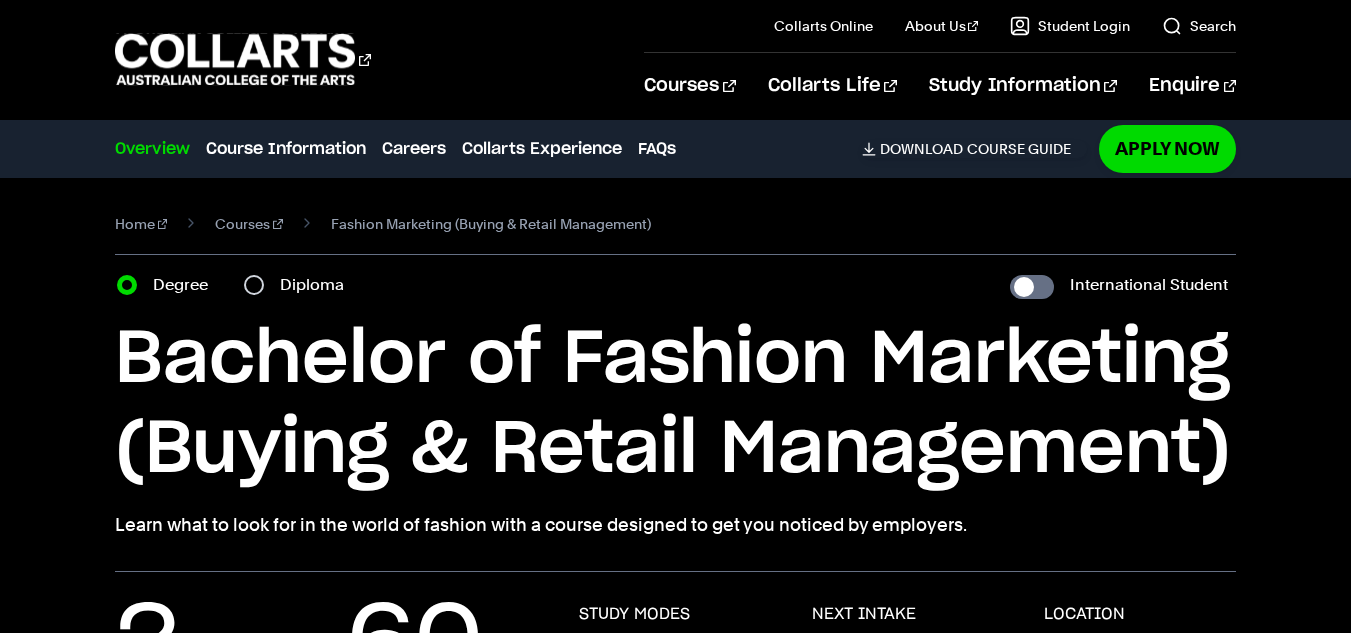 scroll, scrollTop: 200, scrollLeft: 0, axis: vertical 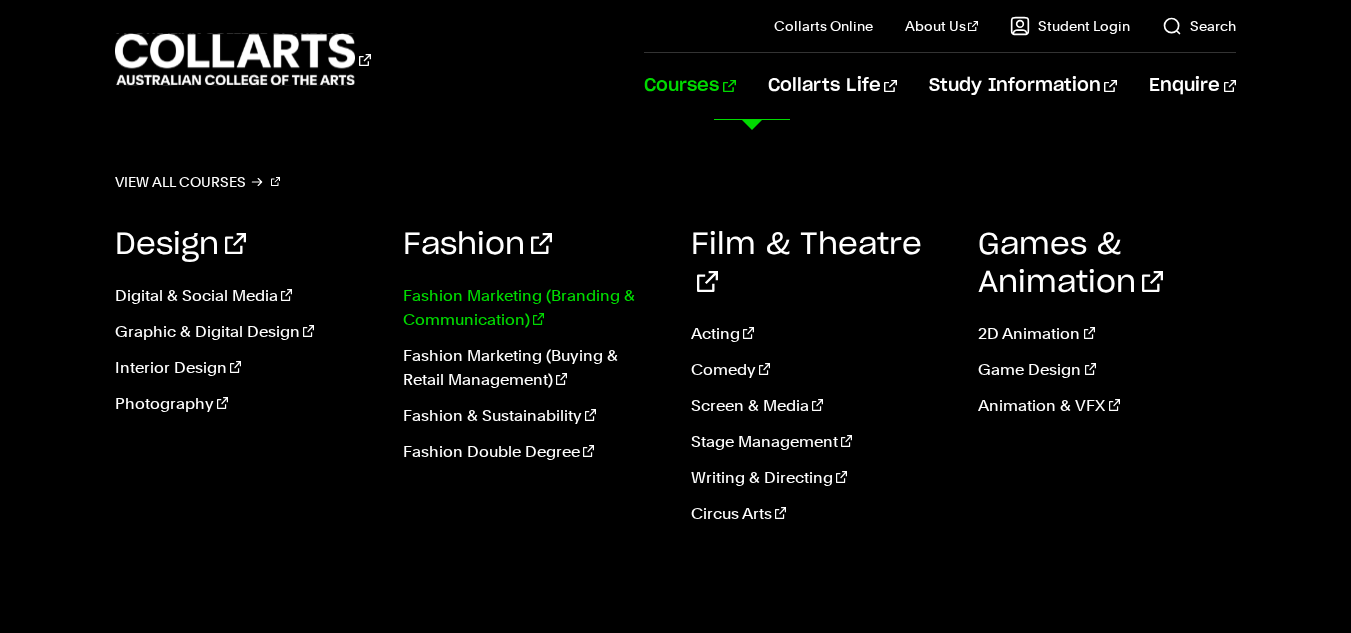click on "Fashion Marketing (Branding & Communication)" at bounding box center [532, 308] 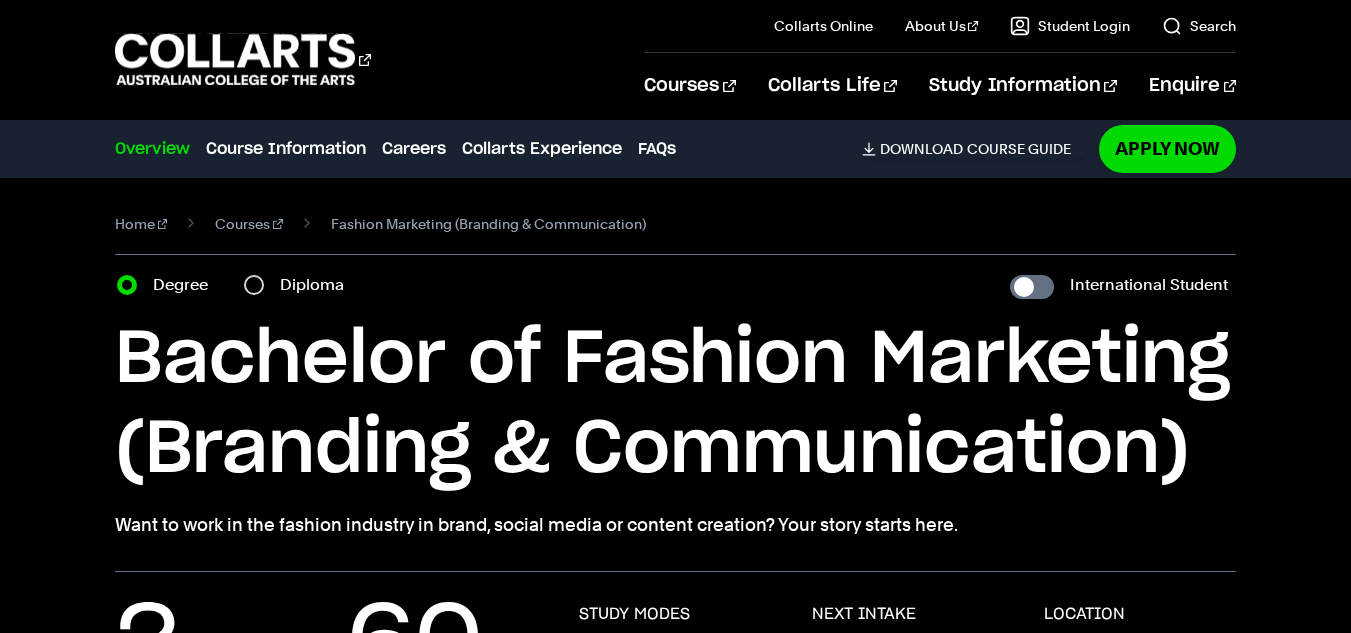 scroll, scrollTop: 1000, scrollLeft: 0, axis: vertical 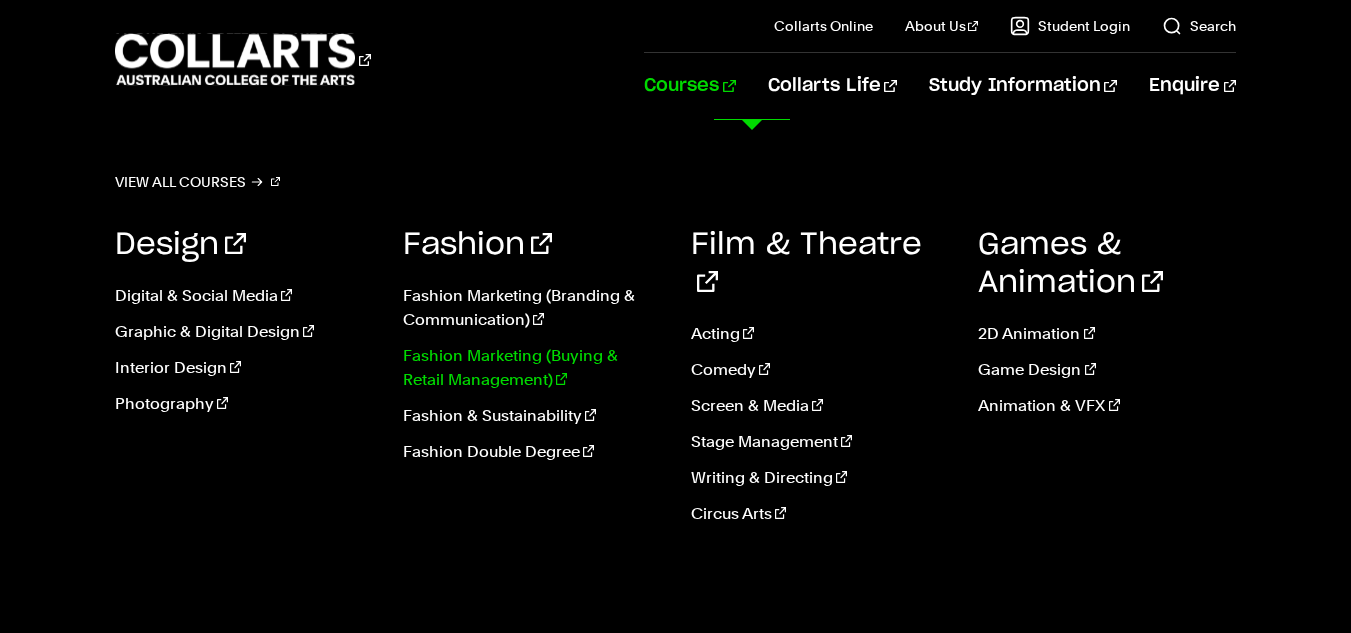 click on "Fashion Marketing (Buying & Retail Management)" at bounding box center [532, 368] 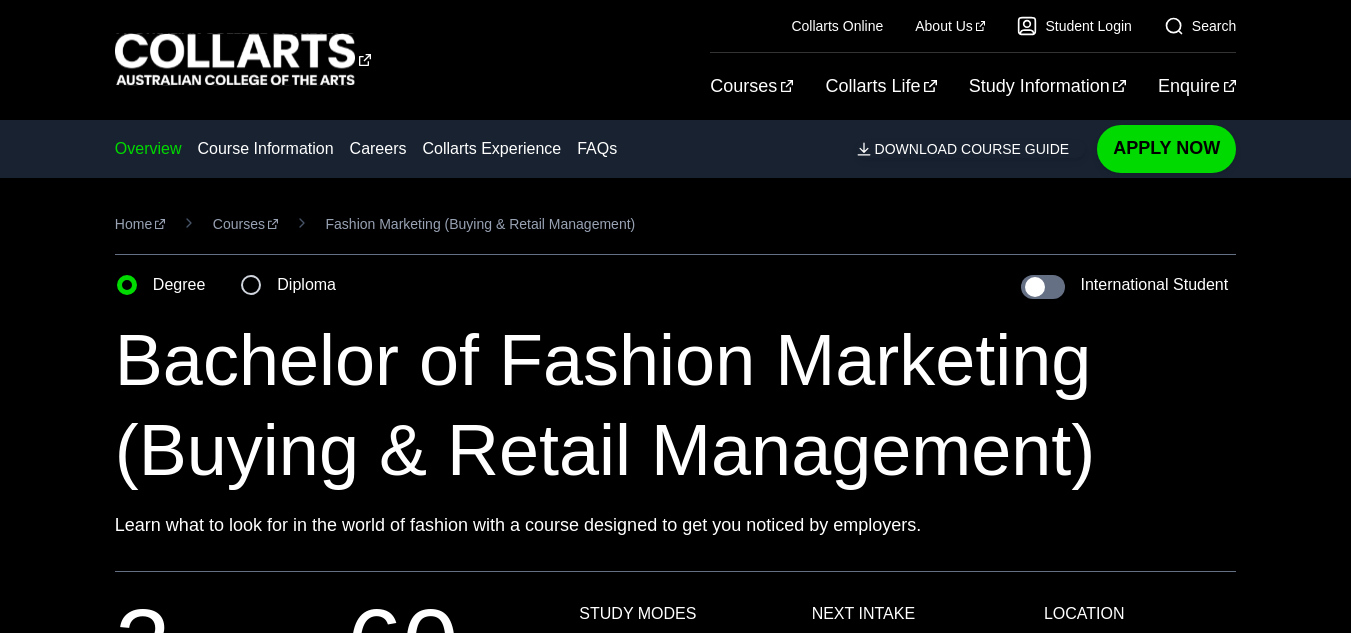 scroll, scrollTop: 0, scrollLeft: 0, axis: both 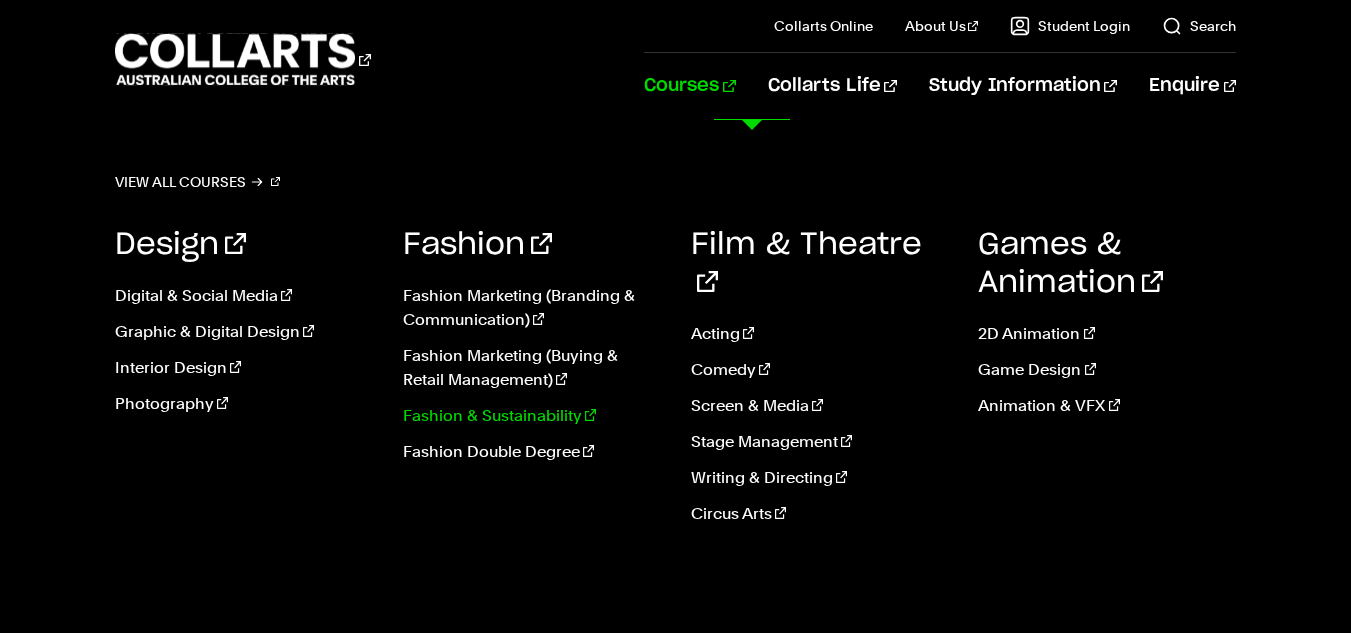 click on "Fashion & Sustainability" at bounding box center [532, 416] 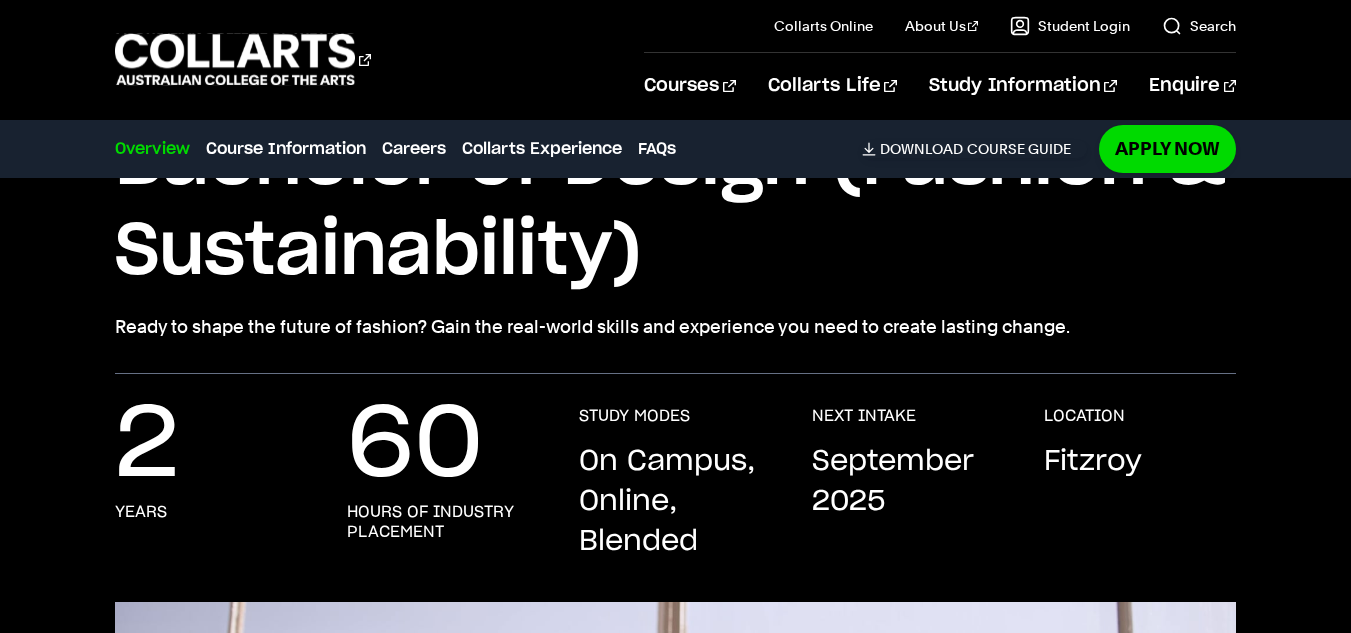 scroll, scrollTop: 200, scrollLeft: 0, axis: vertical 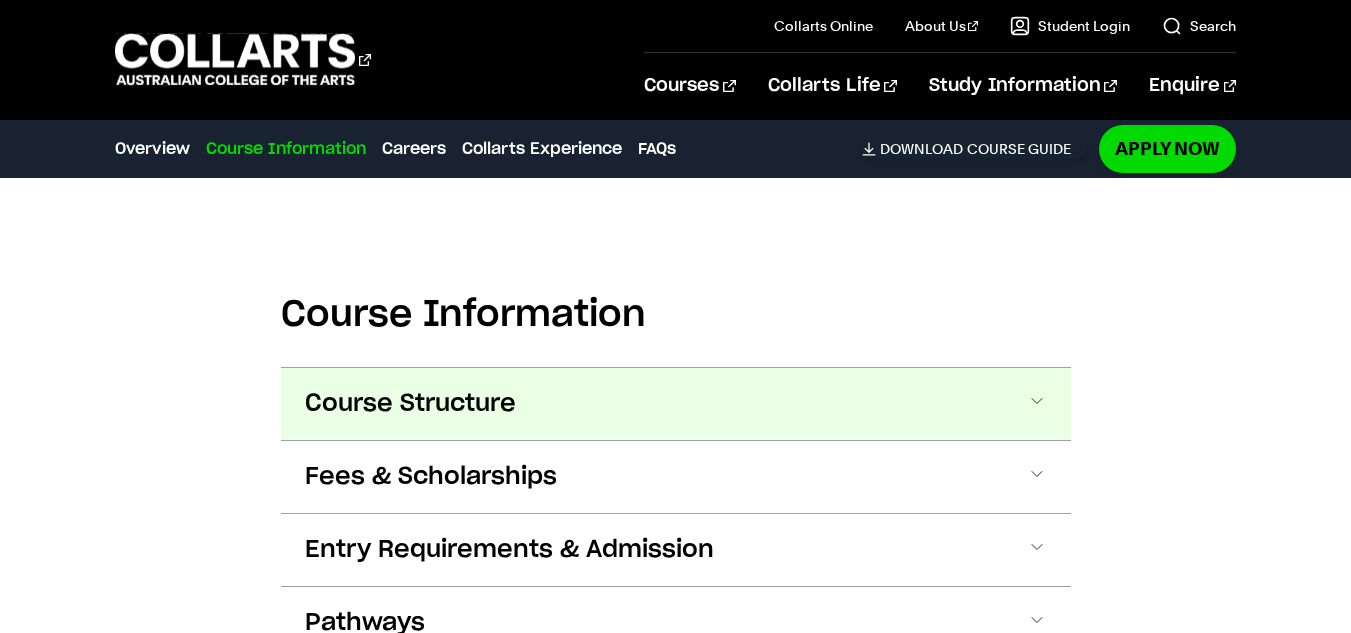 click on "Course Structure" at bounding box center (676, 404) 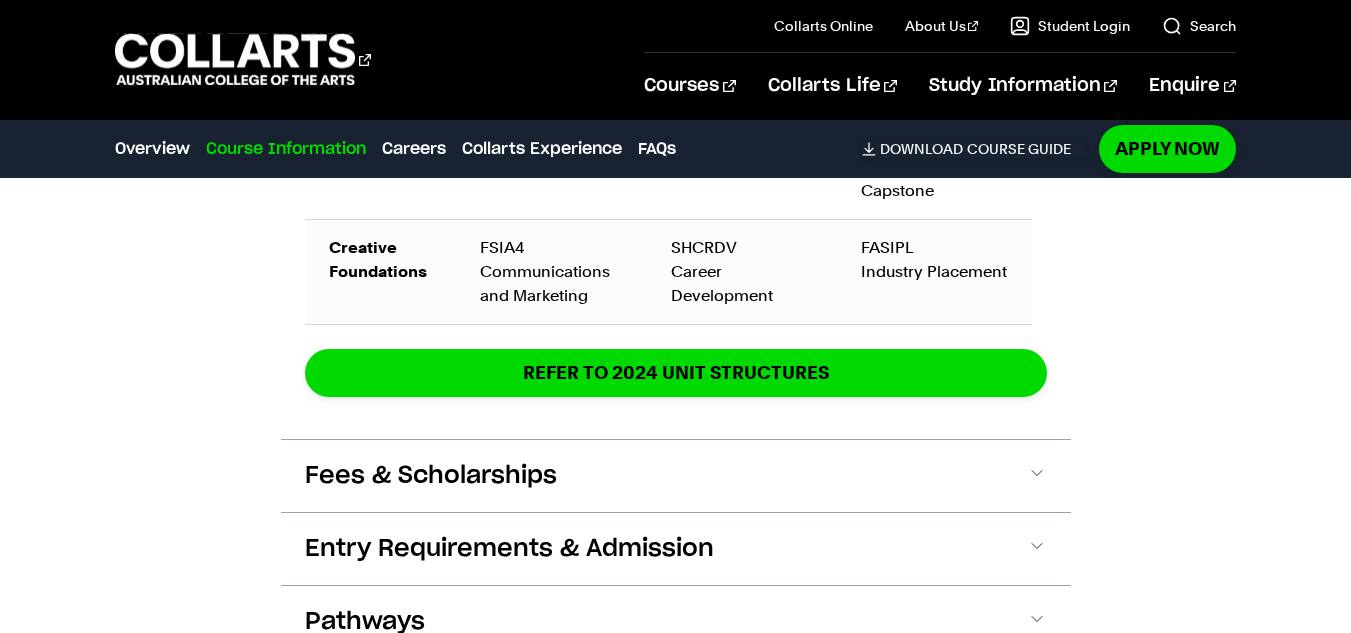 scroll, scrollTop: 3388, scrollLeft: 0, axis: vertical 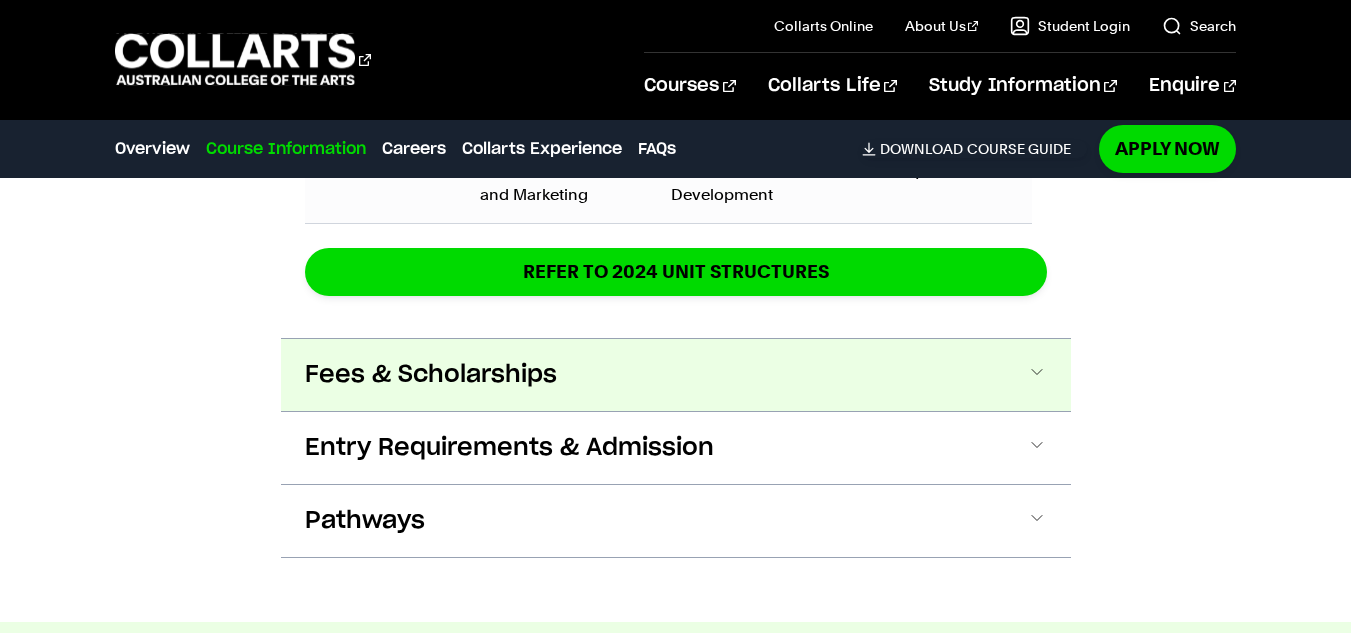 click on "Fees & Scholarships" at bounding box center [676, 375] 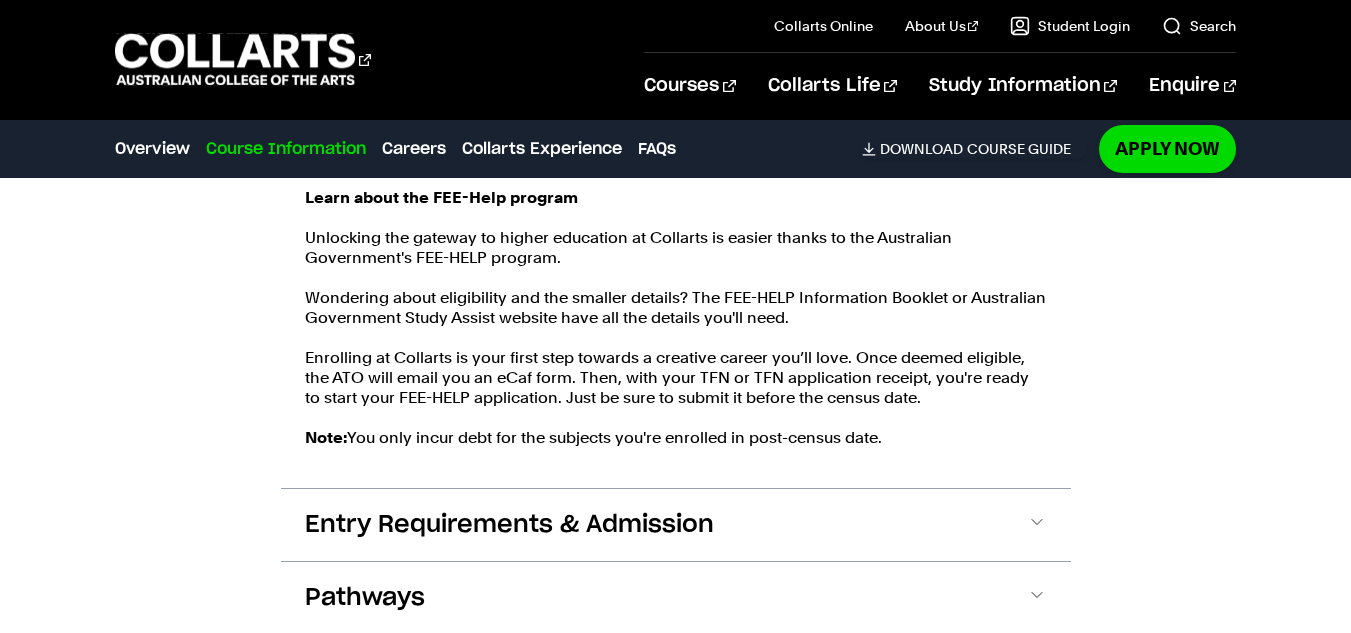 scroll, scrollTop: 4047, scrollLeft: 0, axis: vertical 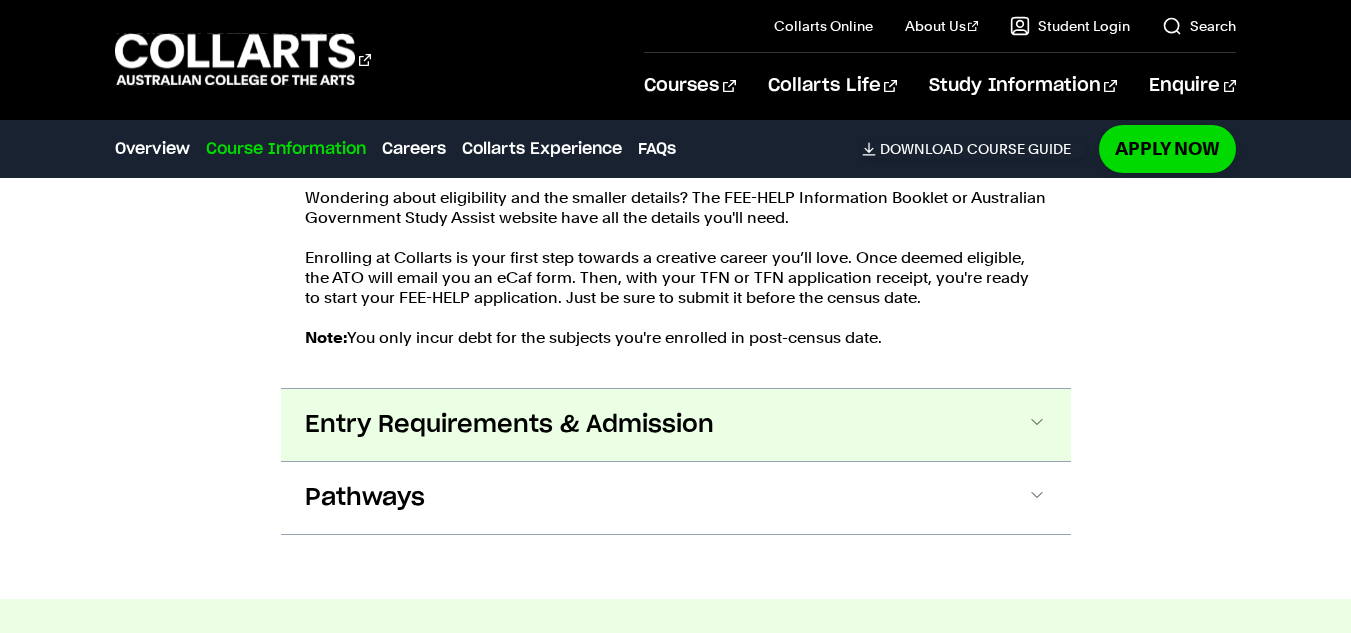 click on "Entry Requirements & Admission" at bounding box center (676, 425) 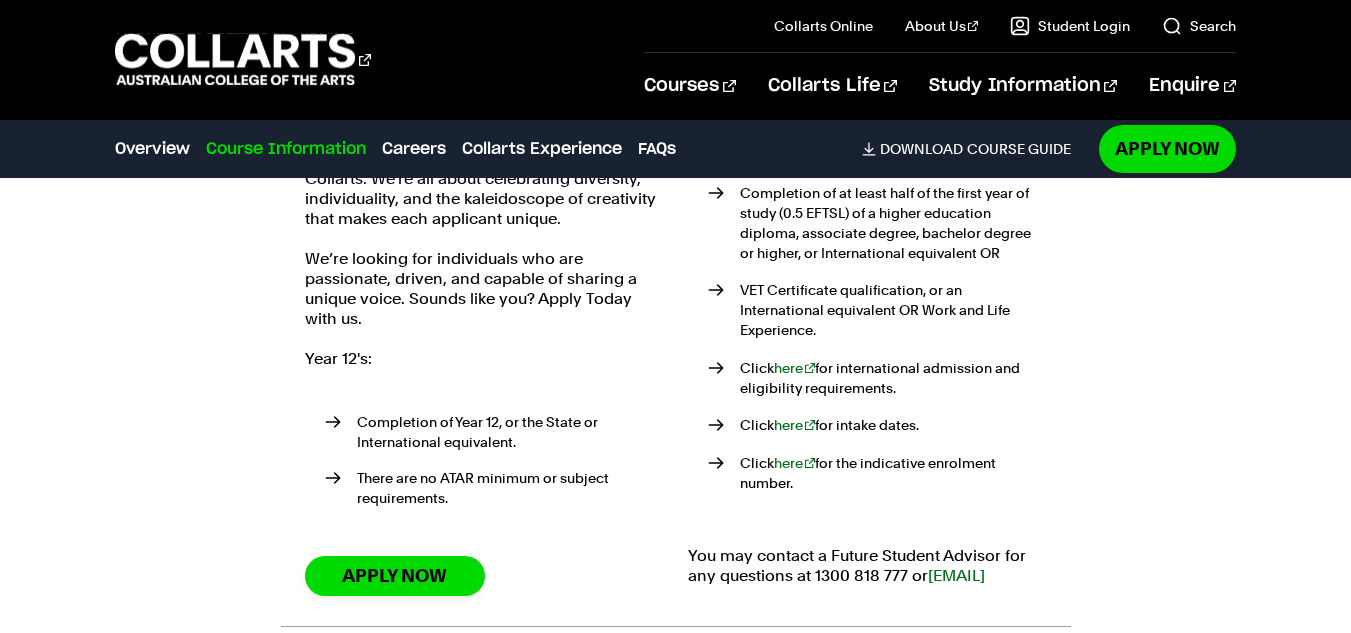 scroll, scrollTop: 4456, scrollLeft: 0, axis: vertical 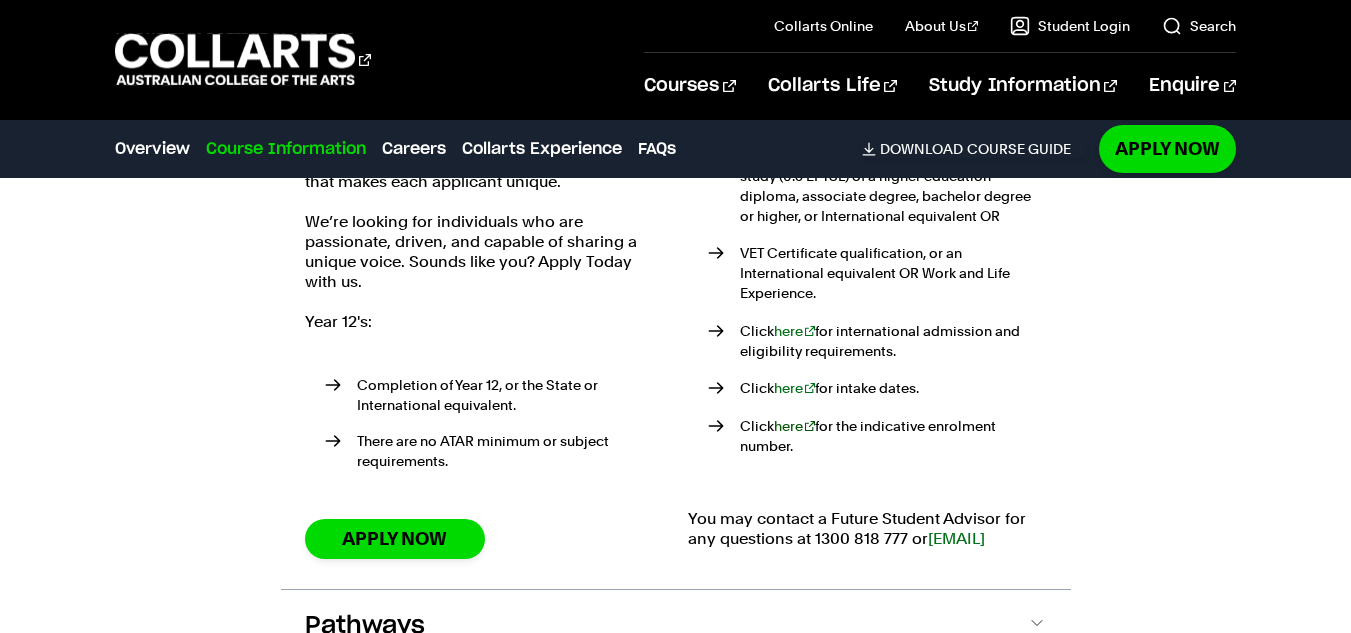 click on "here" at bounding box center [795, 426] 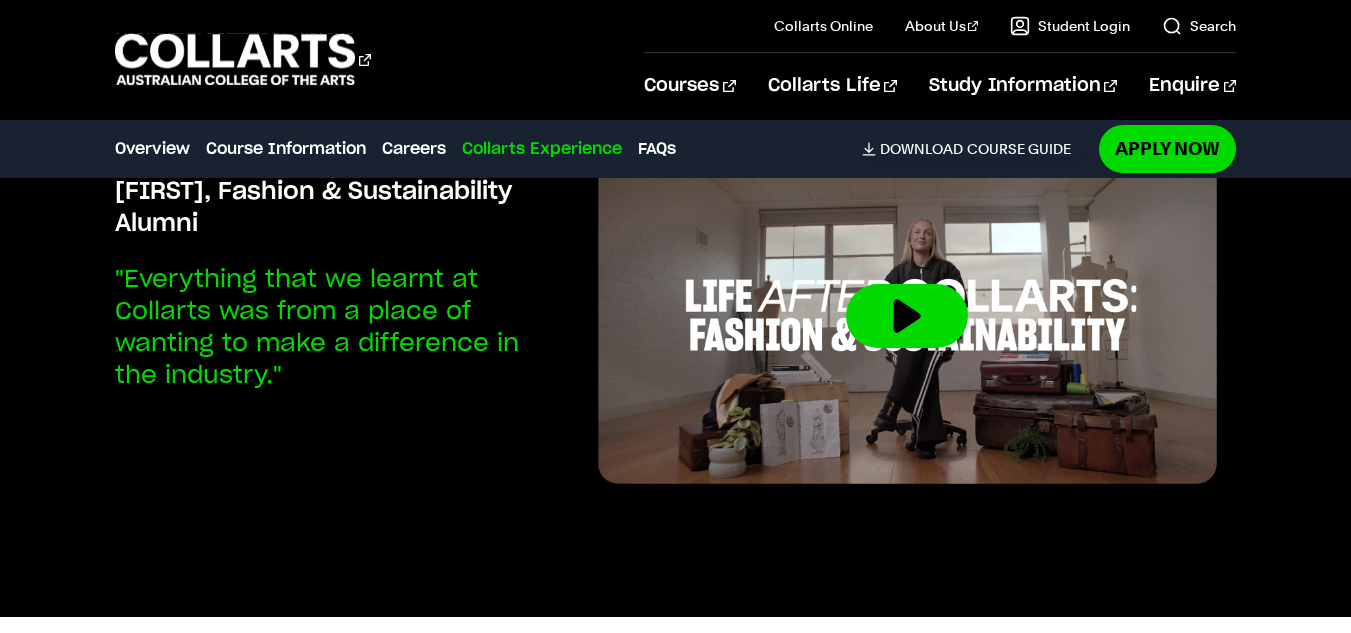 scroll, scrollTop: 4776, scrollLeft: 0, axis: vertical 